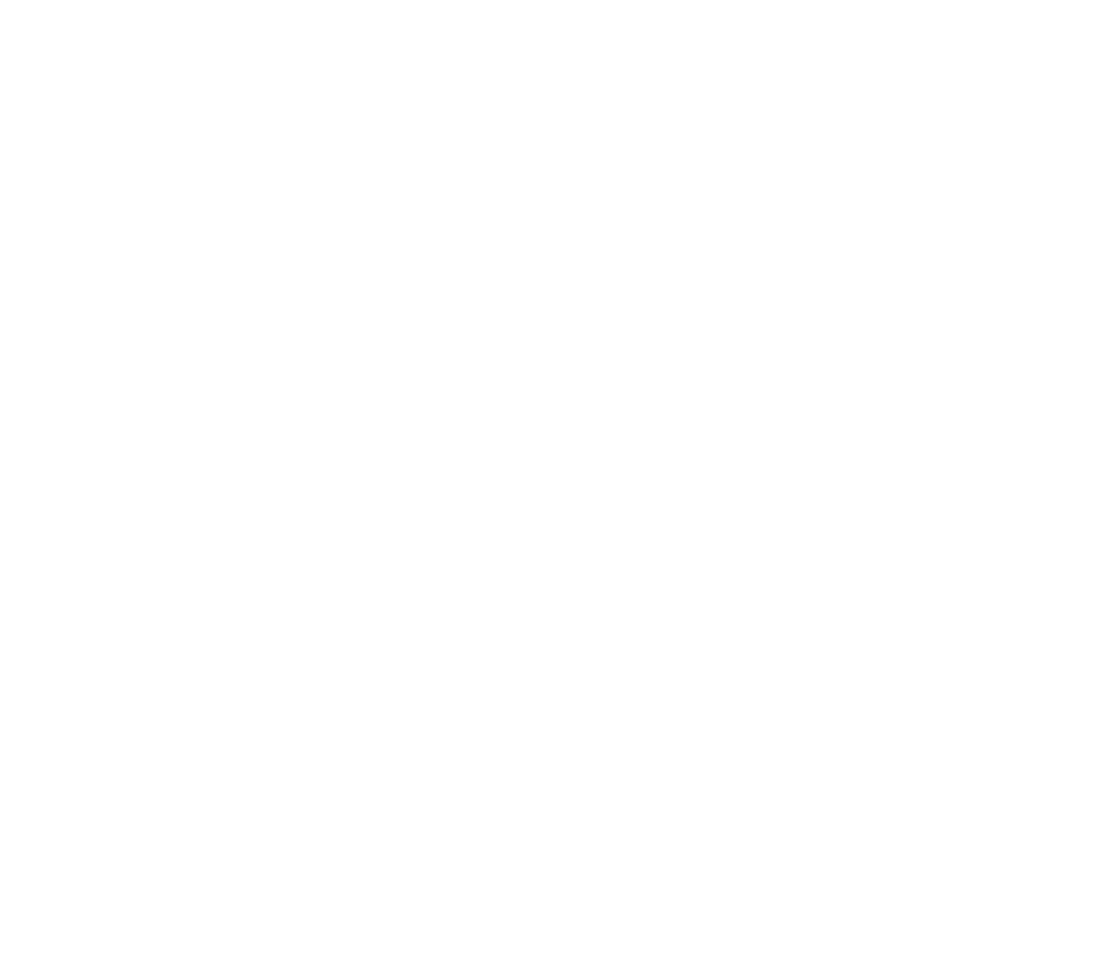 scroll, scrollTop: 0, scrollLeft: 0, axis: both 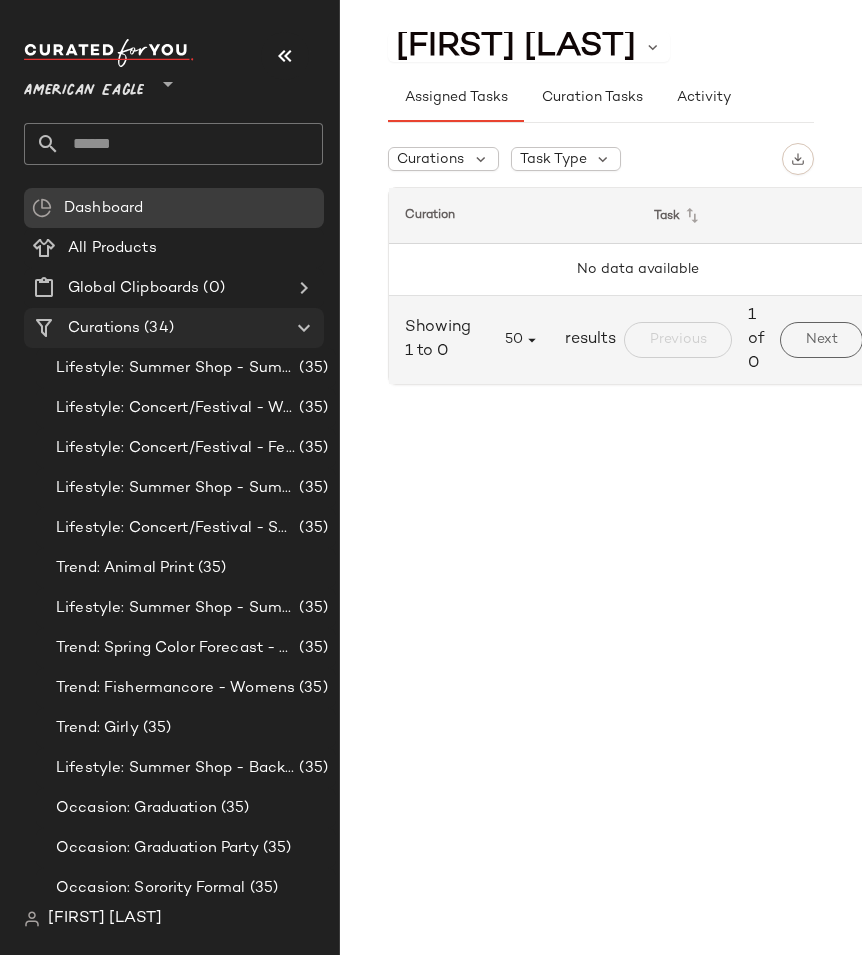 click on "Curations" at bounding box center (104, 328) 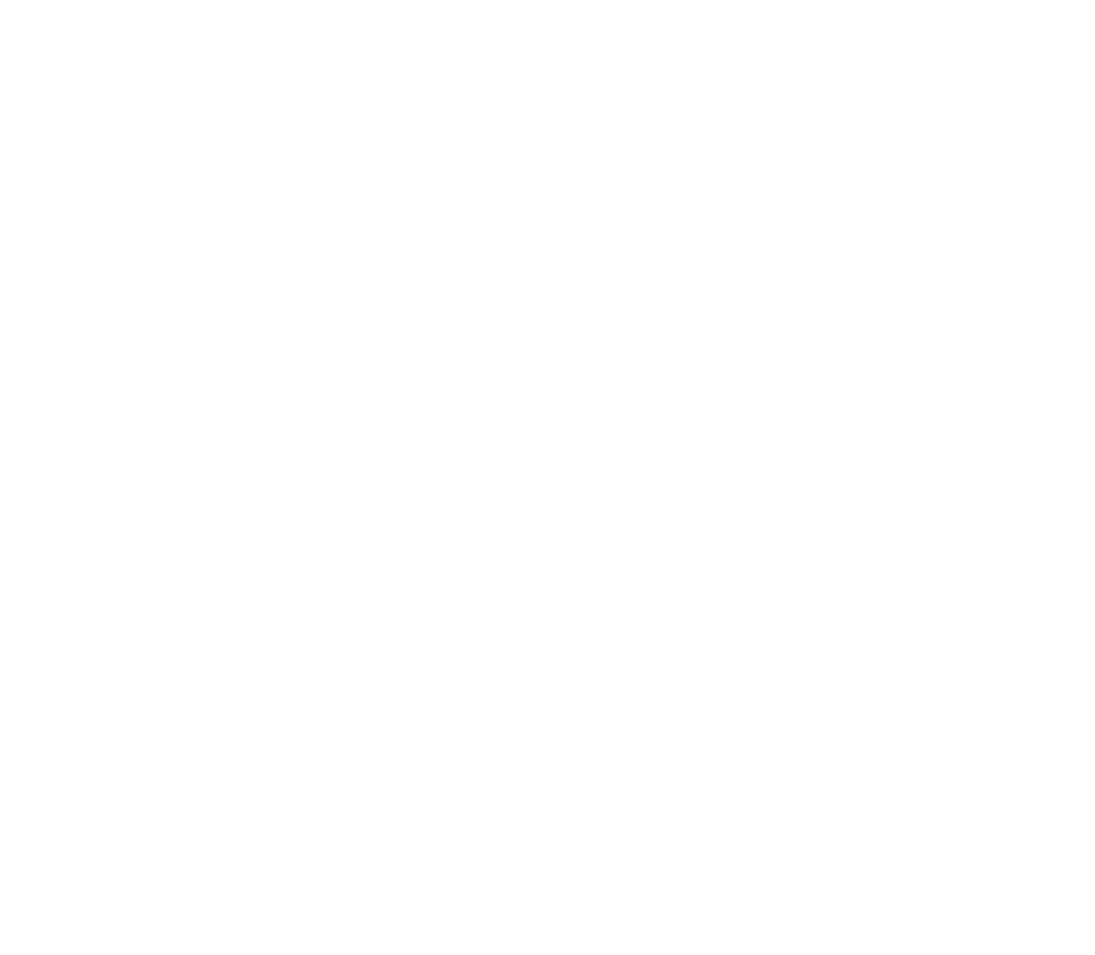 scroll, scrollTop: 0, scrollLeft: 0, axis: both 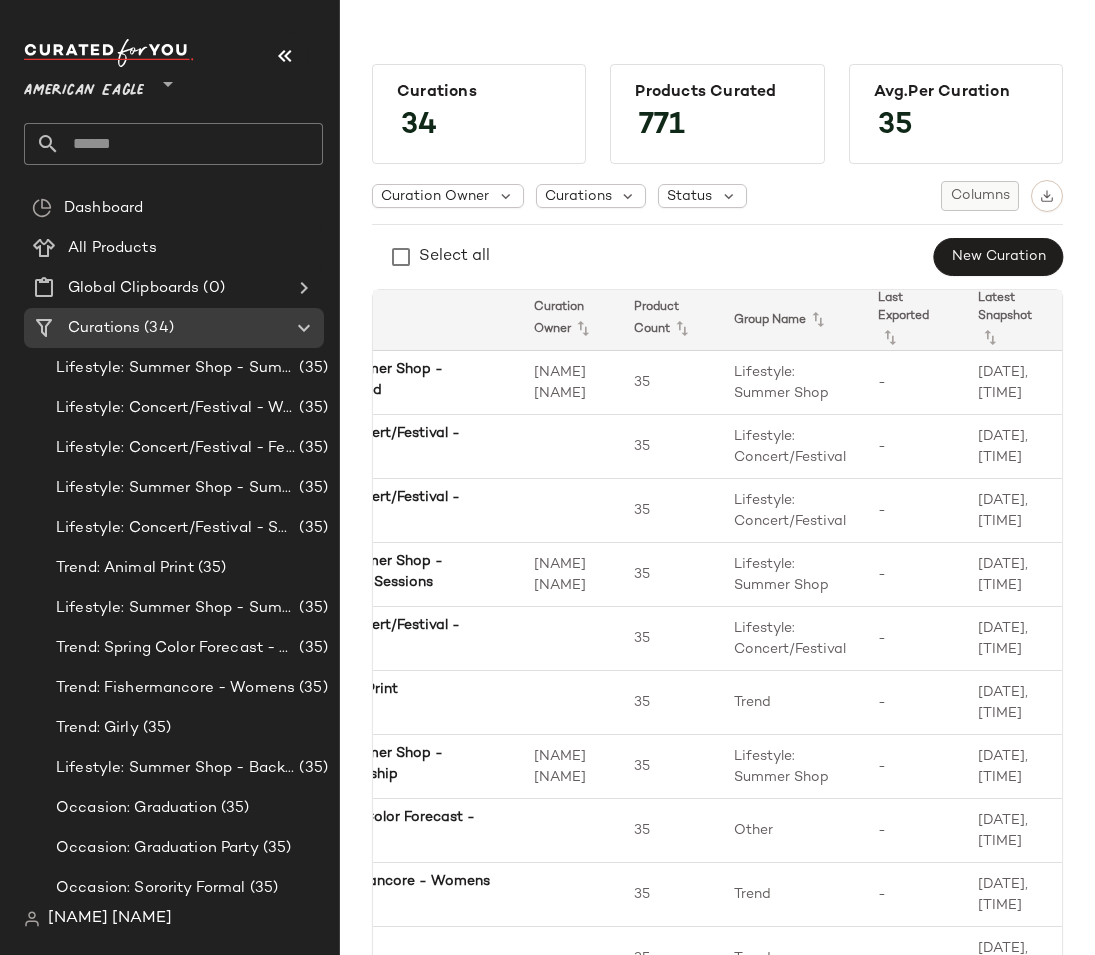 click on "Columns" 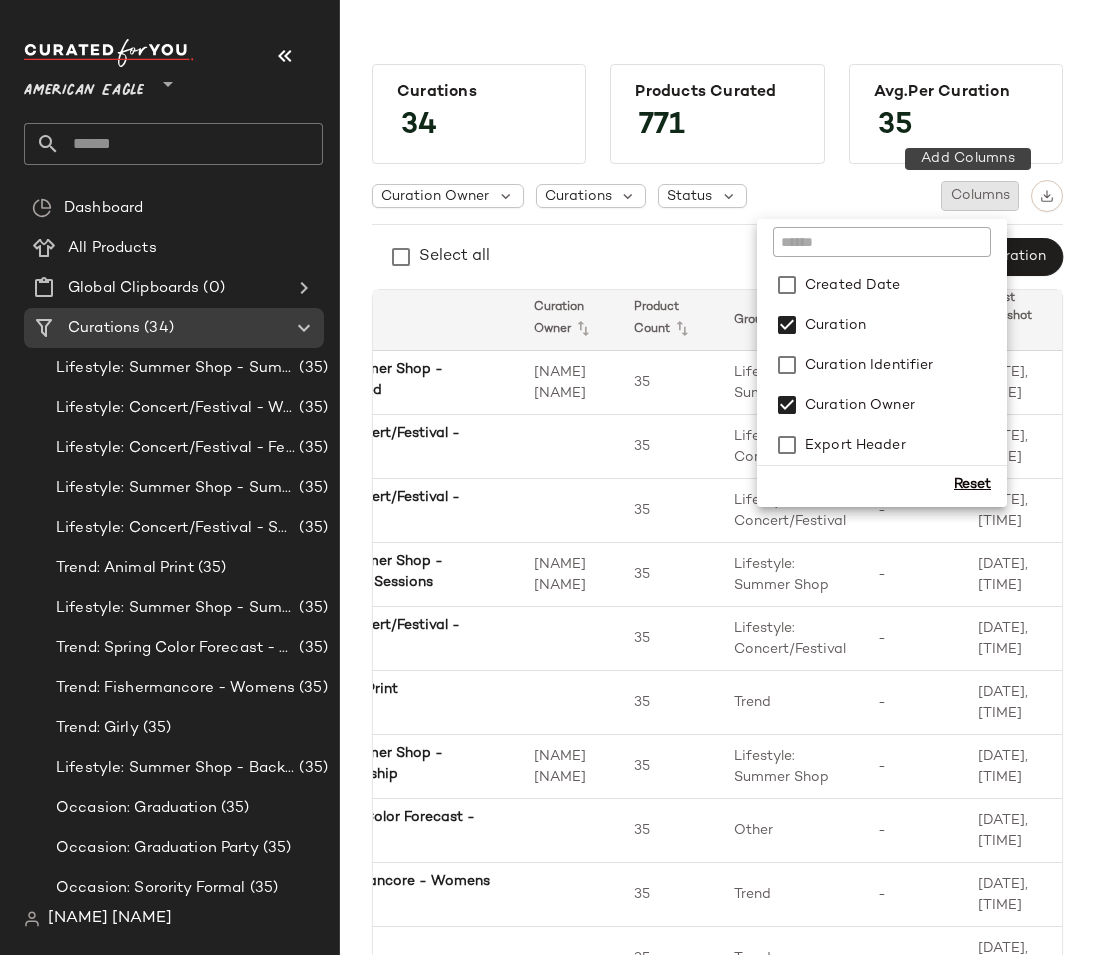 type 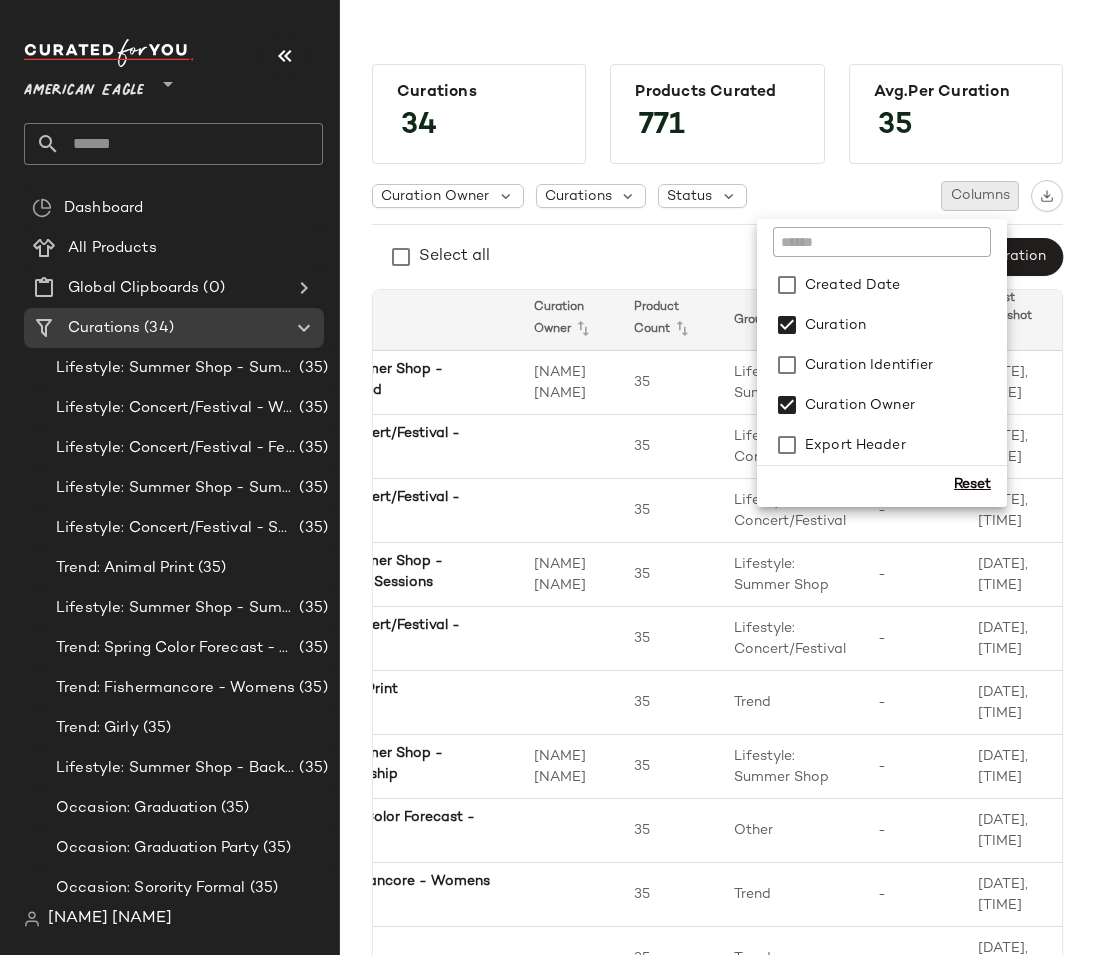 click 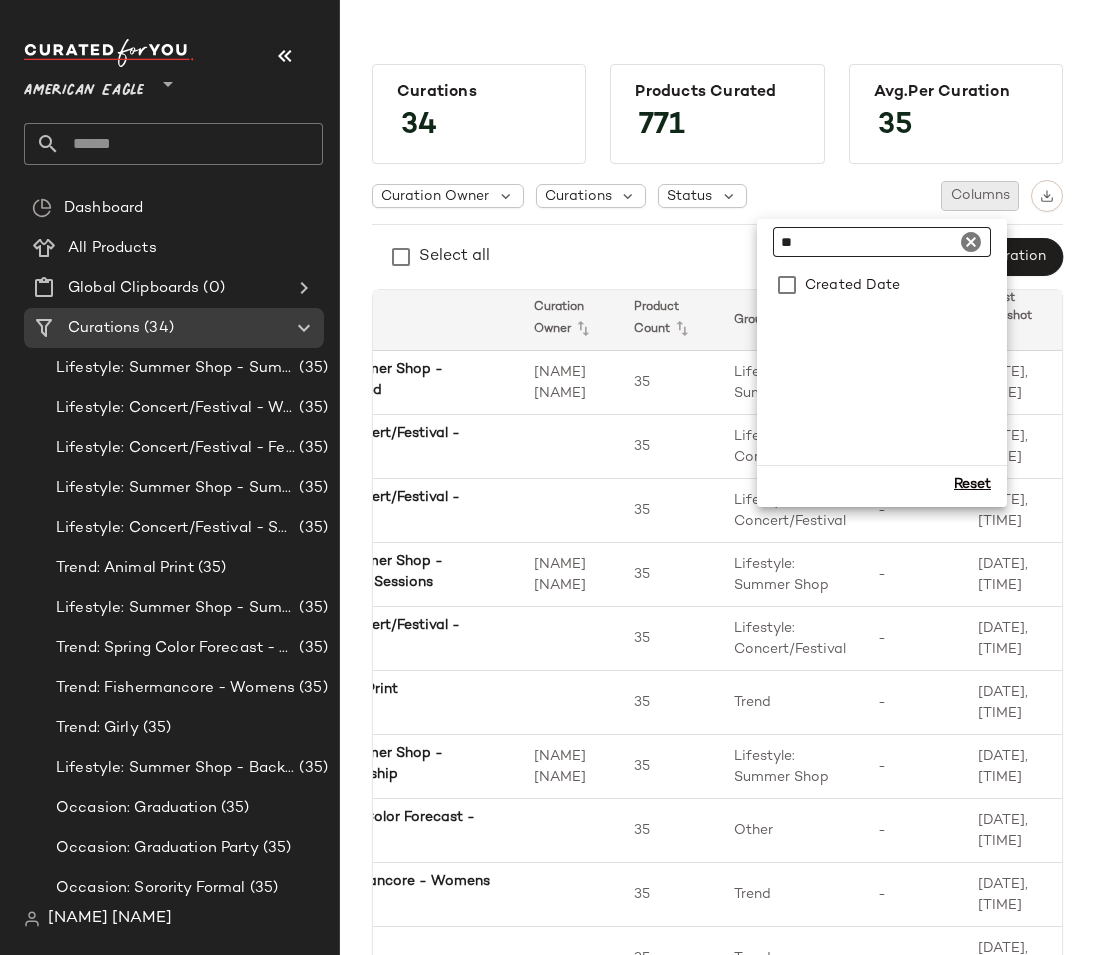 type on "***" 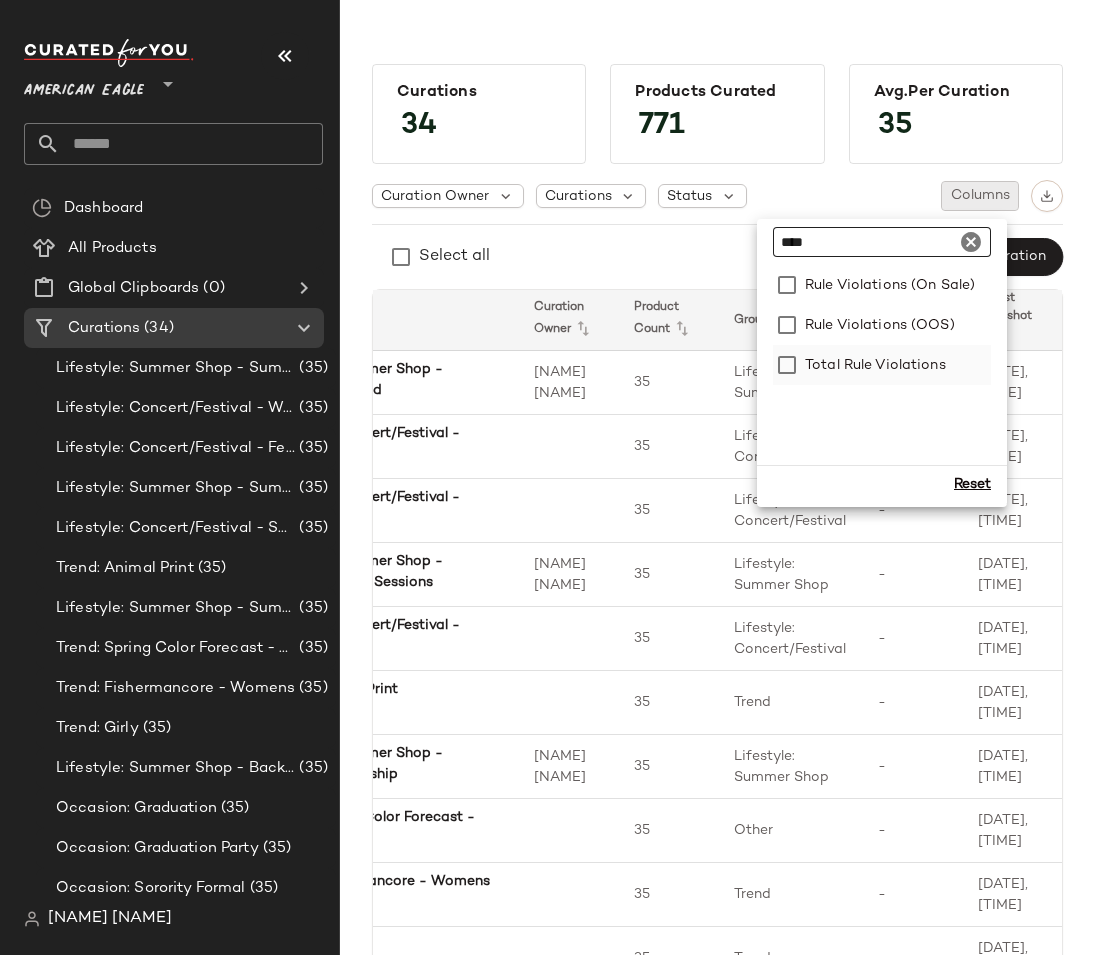 type on "****" 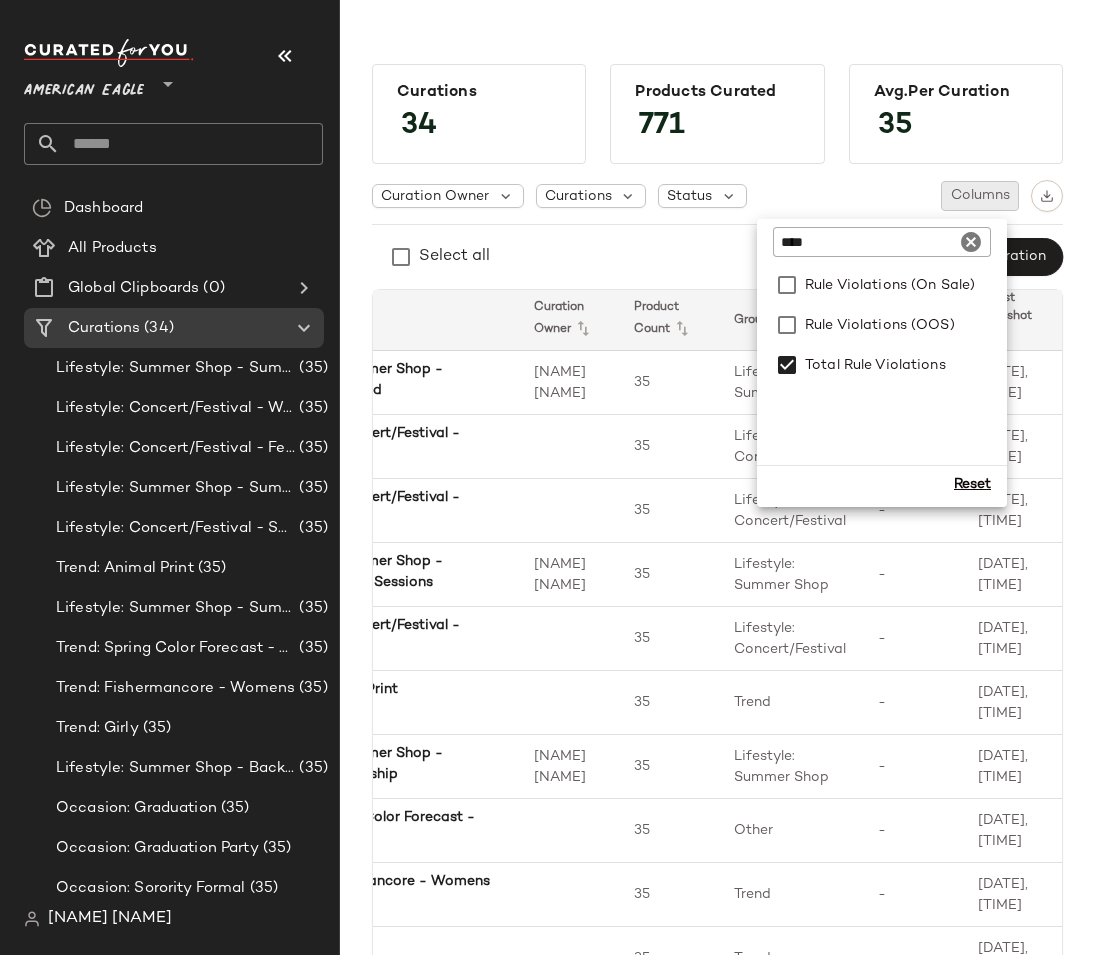 click on "Select all  New Curation" 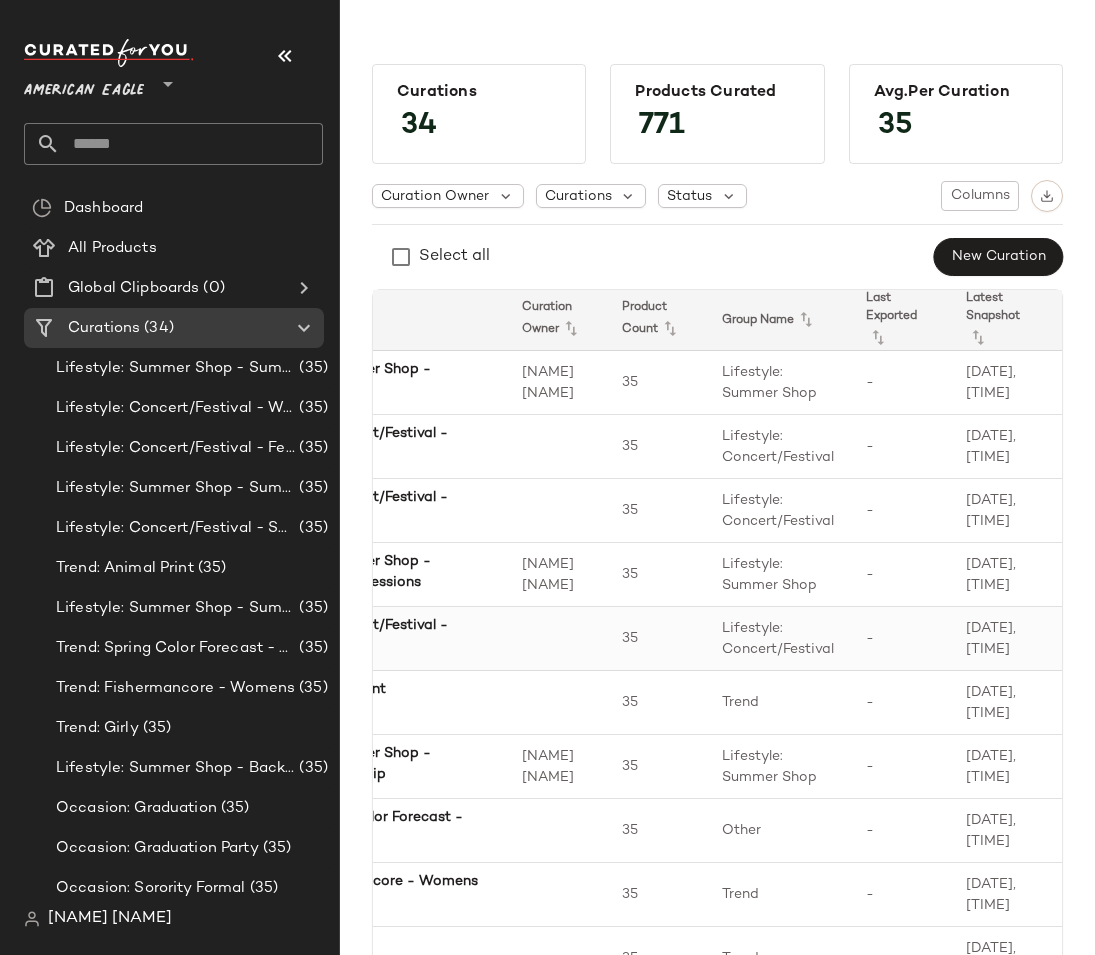 scroll, scrollTop: 0, scrollLeft: 317, axis: horizontal 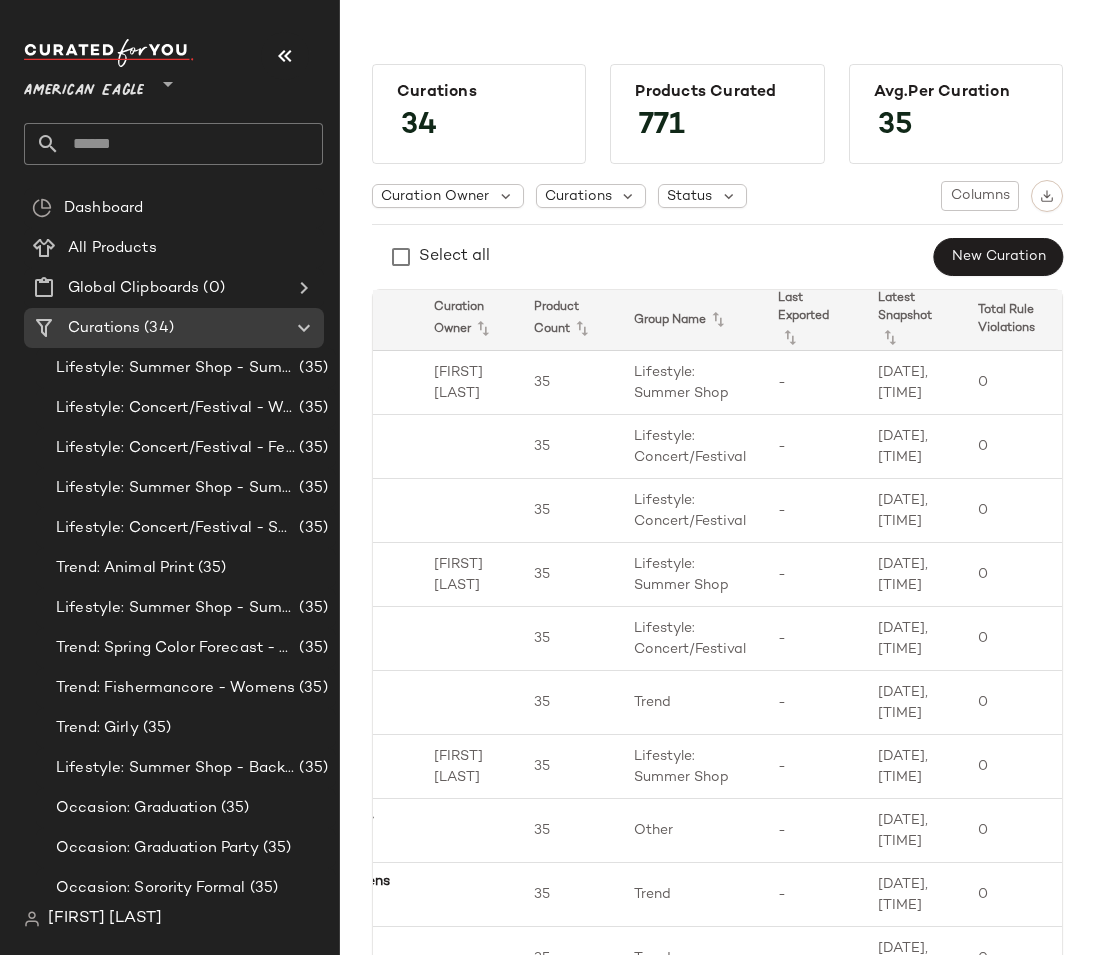 click on "Total Rule Violations" 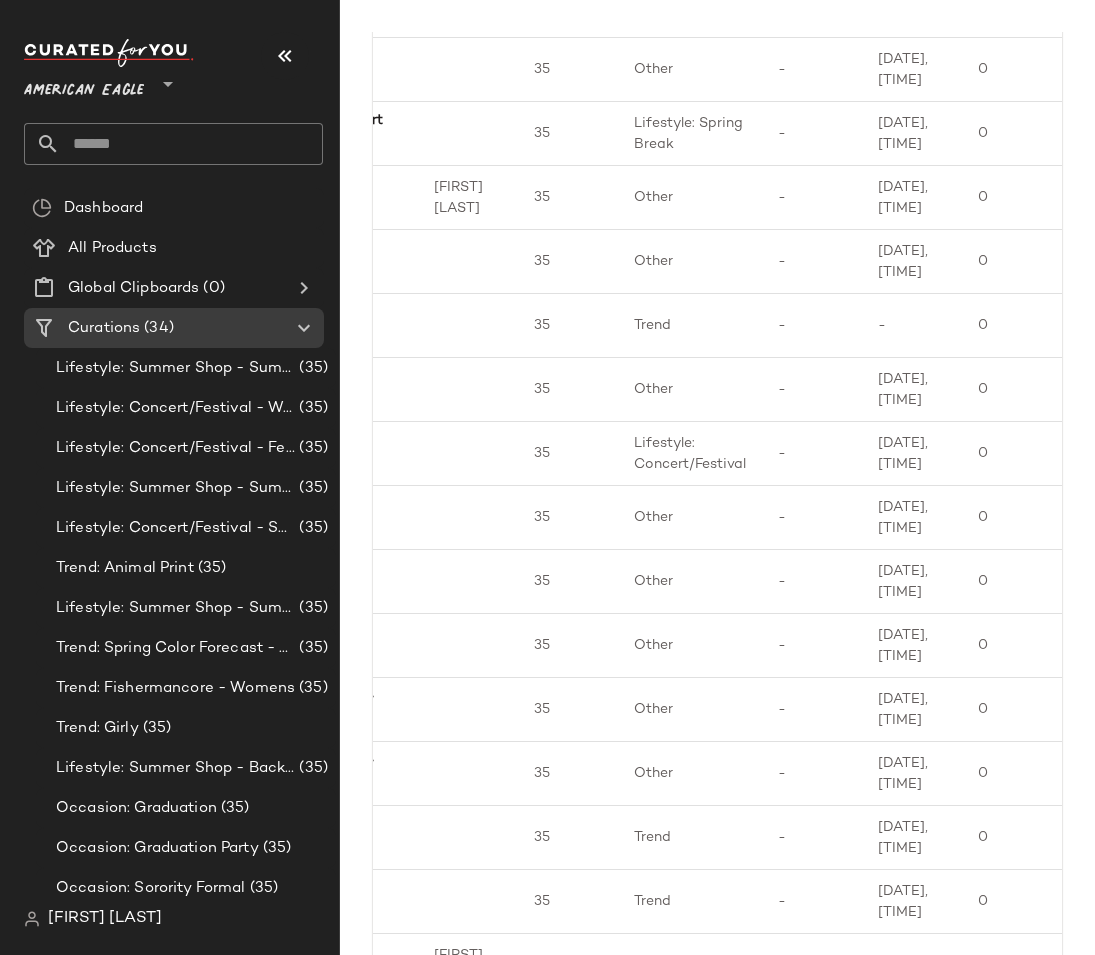scroll, scrollTop: 1705, scrollLeft: 0, axis: vertical 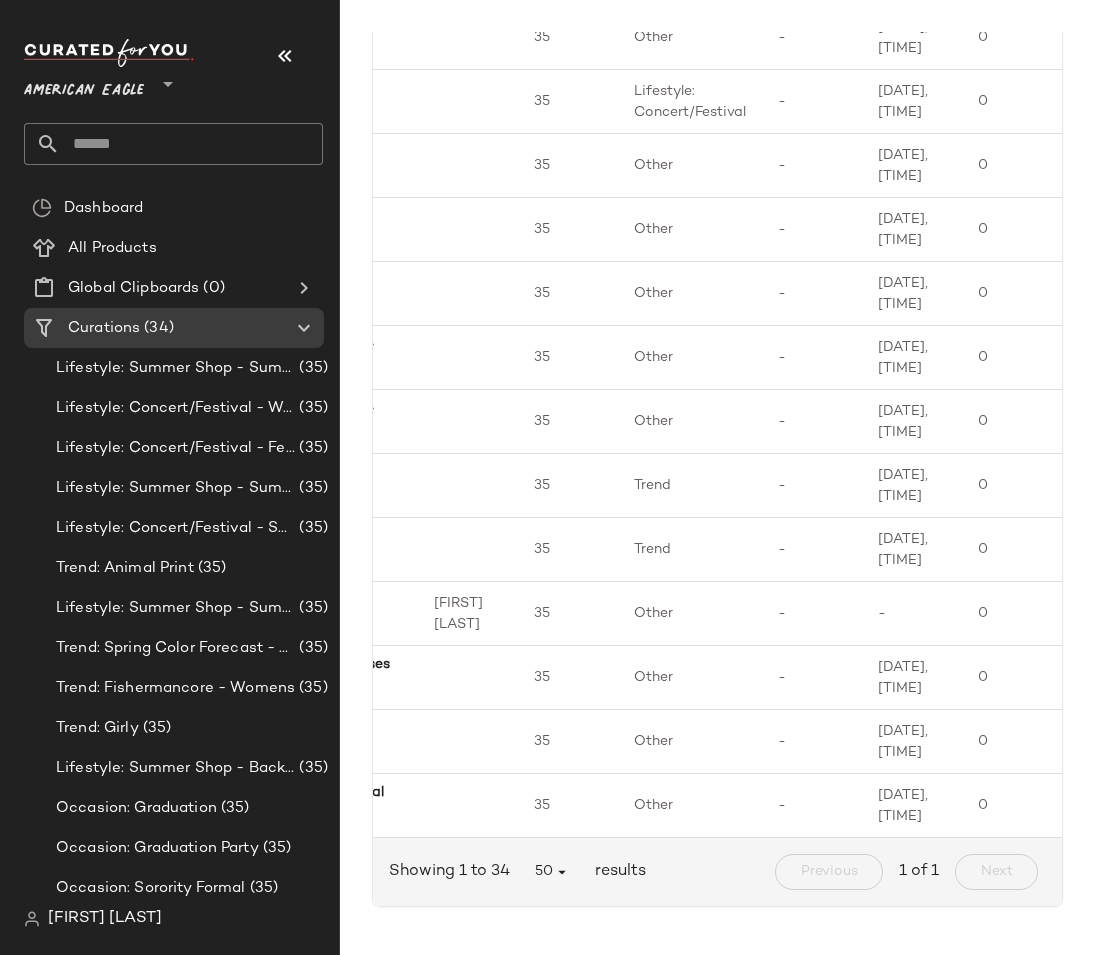 click on "Next" at bounding box center (996, 872) 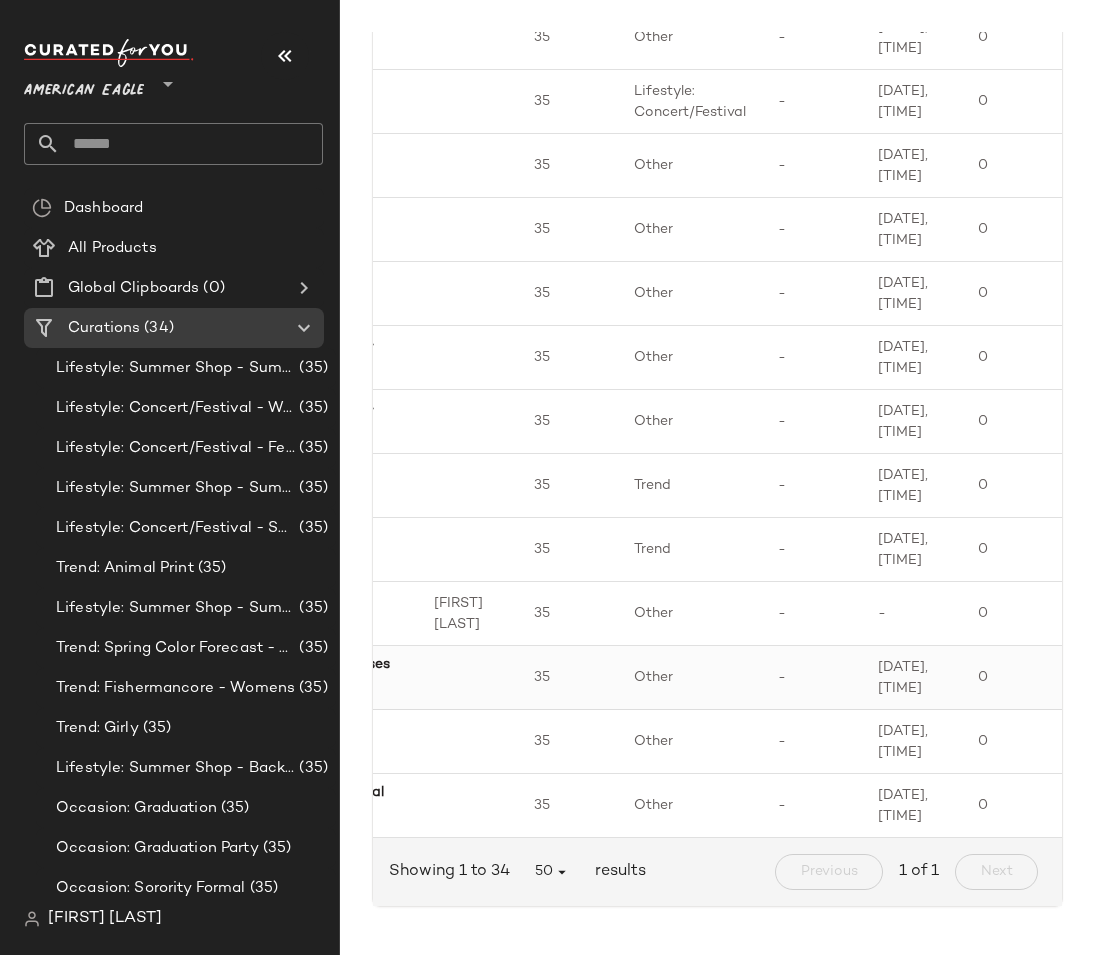 scroll, scrollTop: 0, scrollLeft: 0, axis: both 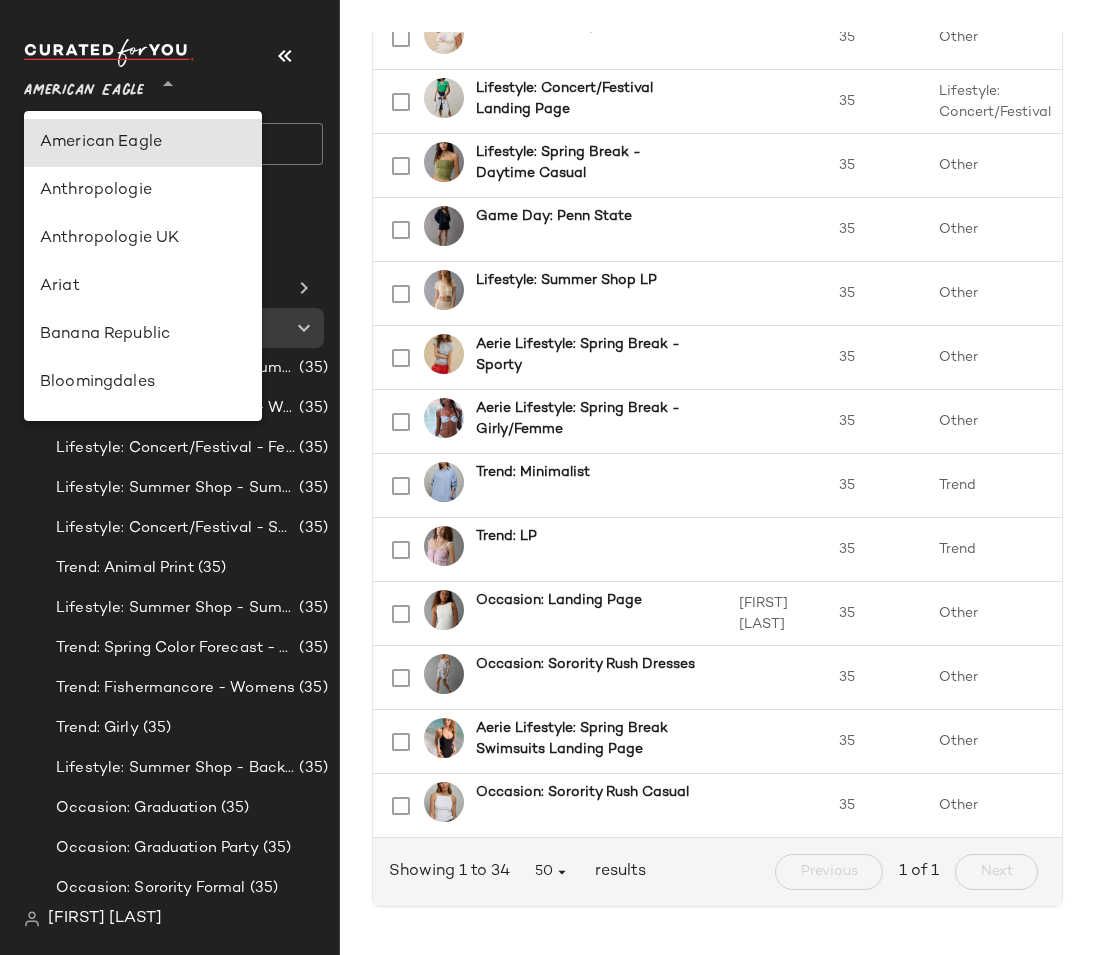 click on "American Eagle" at bounding box center (84, 86) 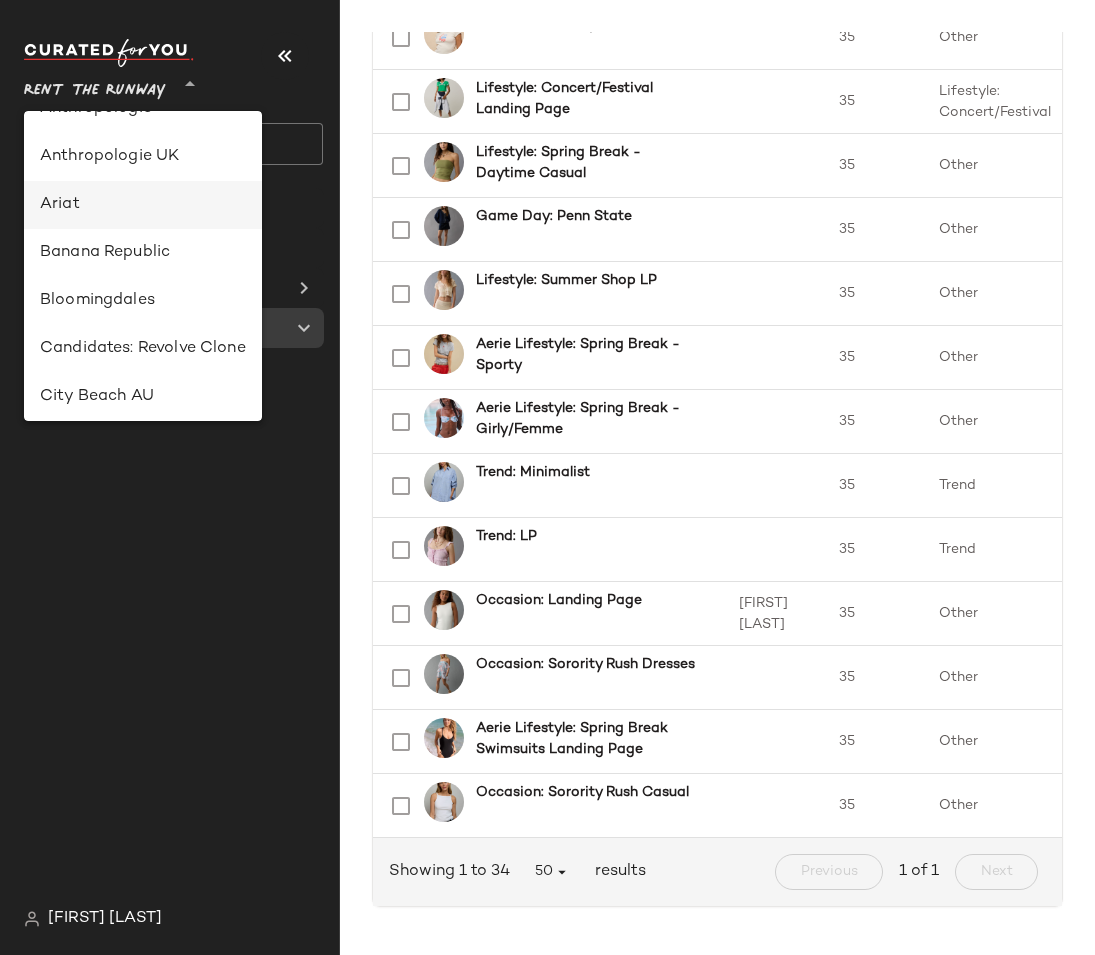 scroll, scrollTop: 837, scrollLeft: 0, axis: vertical 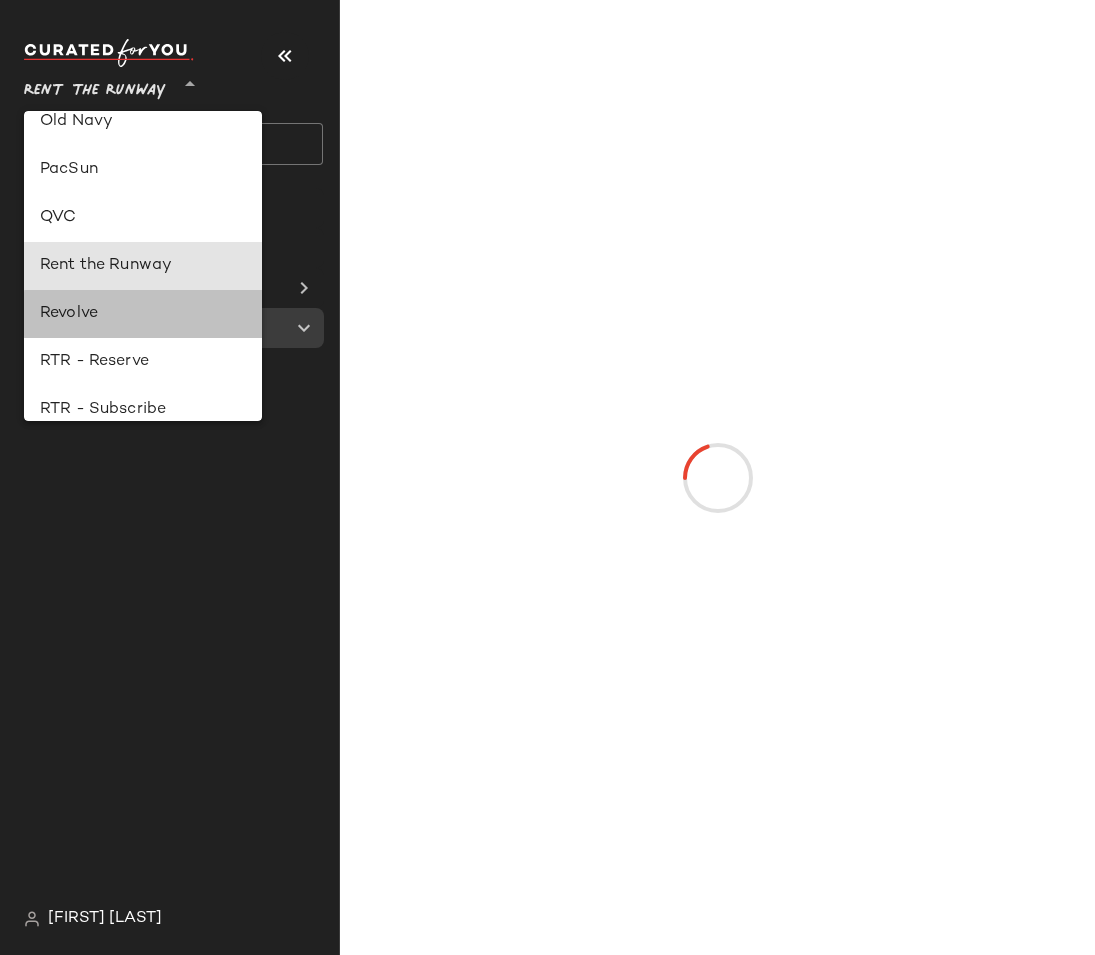 click on "Revolve" 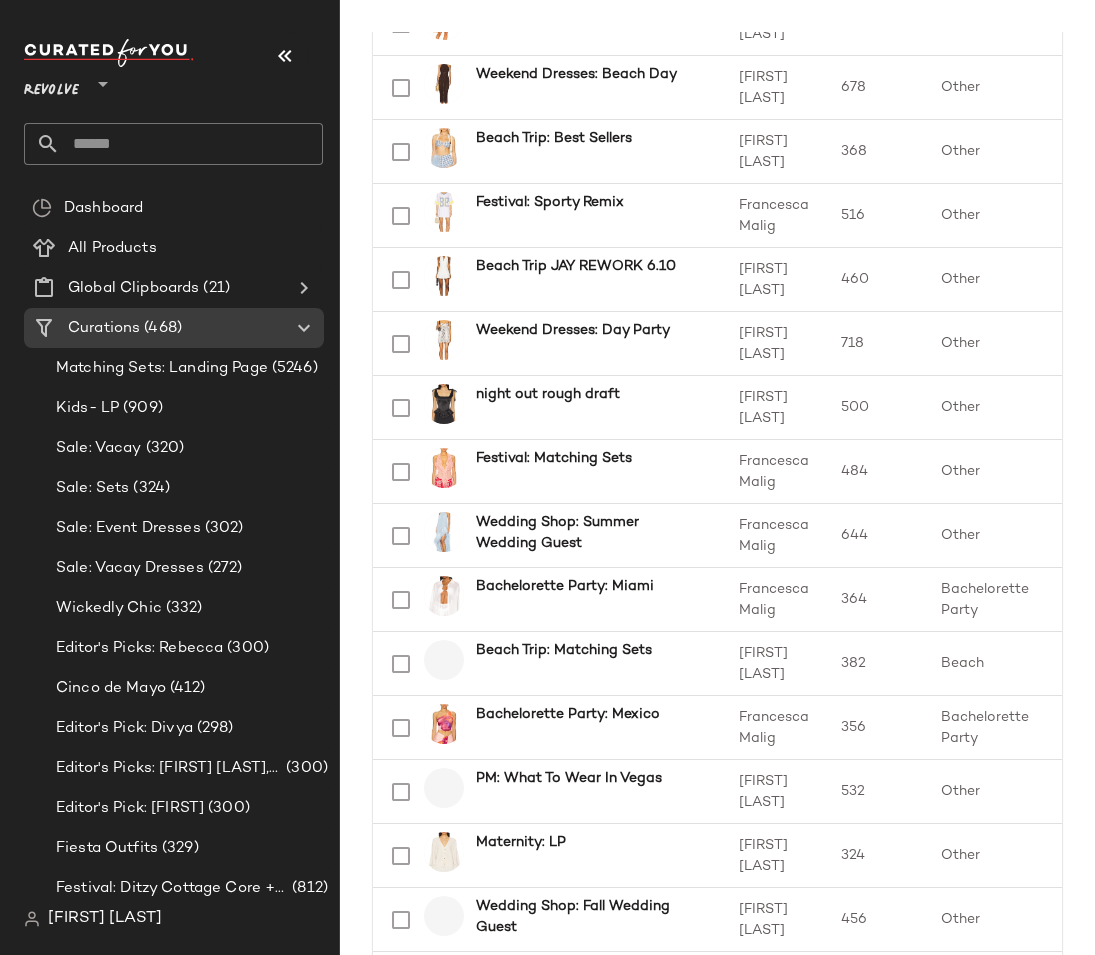 scroll, scrollTop: 1705, scrollLeft: 0, axis: vertical 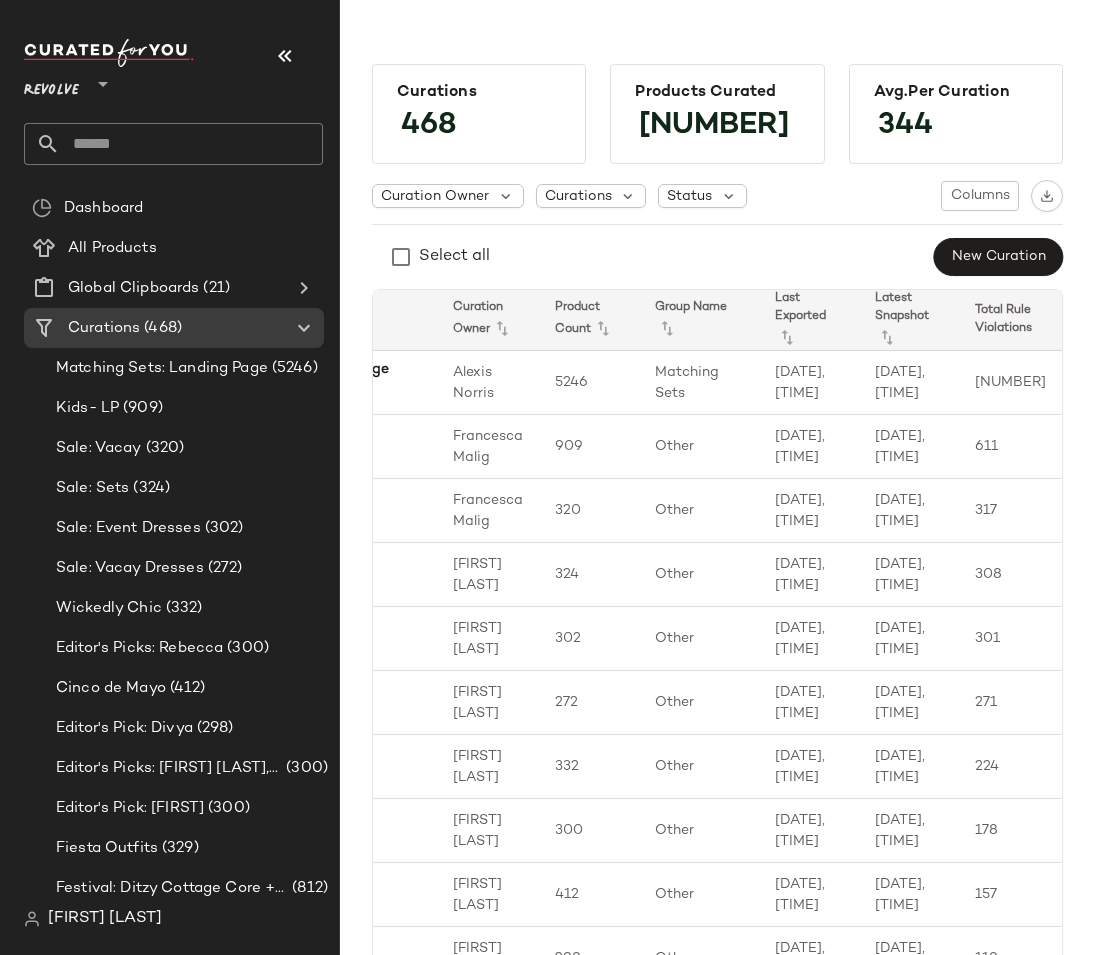 click on "Select all  New Curation" 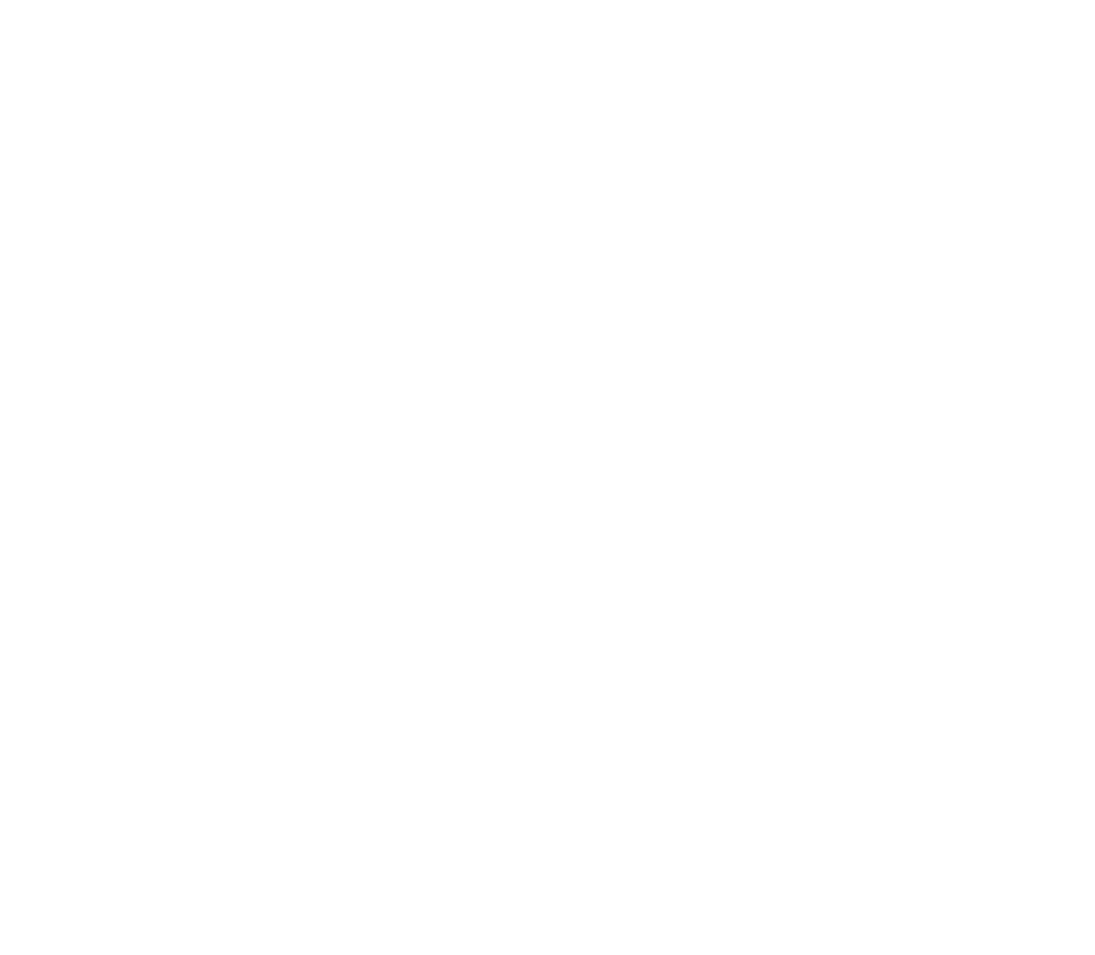 scroll, scrollTop: 0, scrollLeft: 0, axis: both 